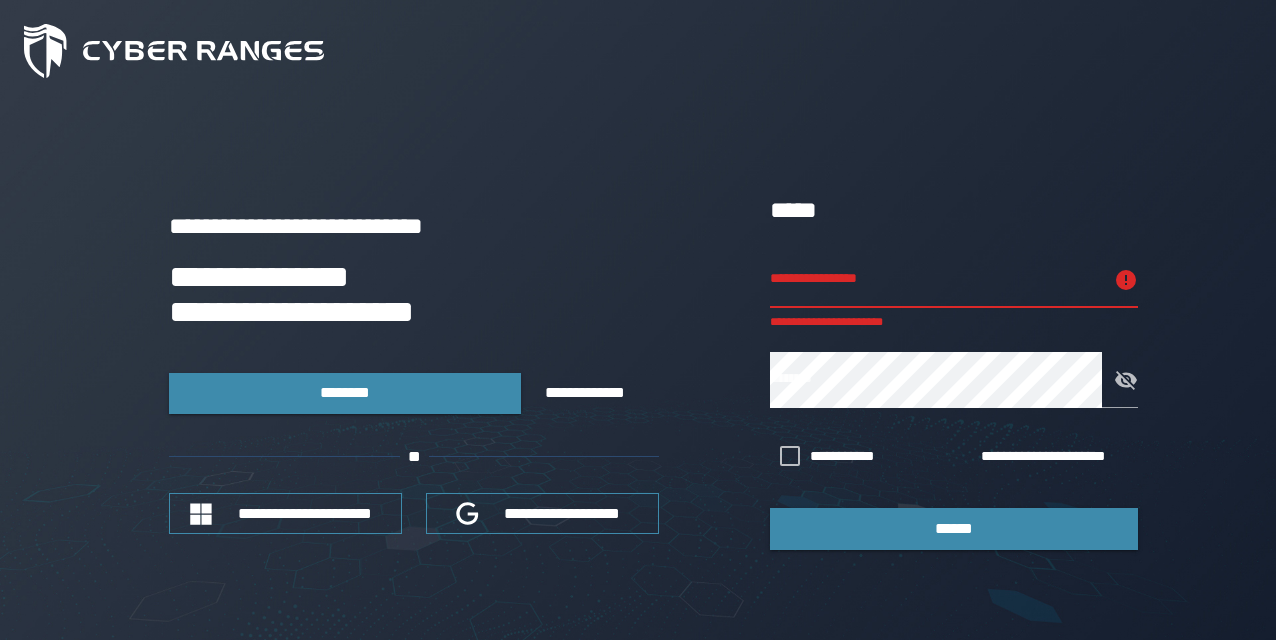 scroll, scrollTop: 0, scrollLeft: 0, axis: both 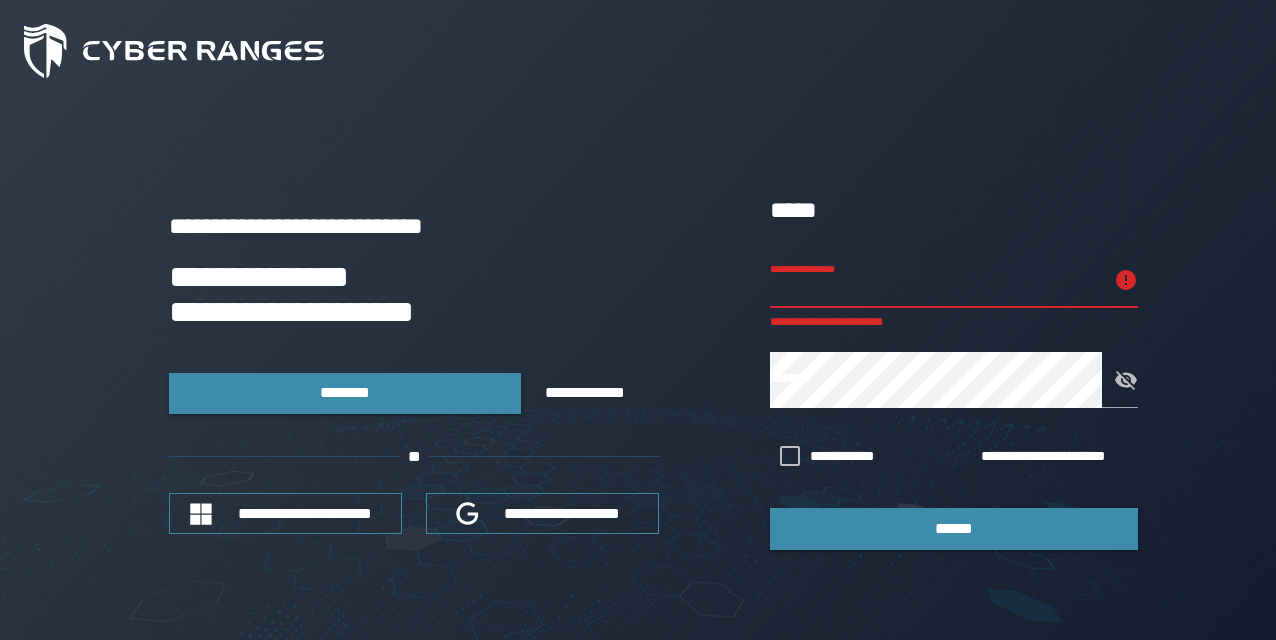 paste on "**********" 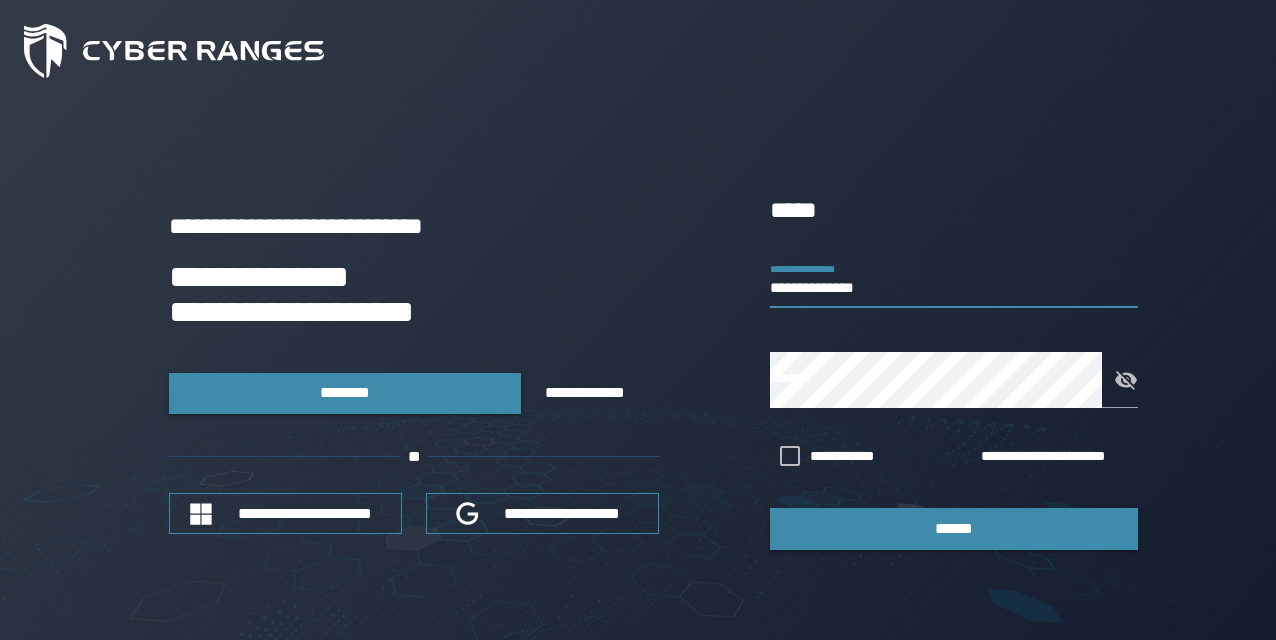 type on "**********" 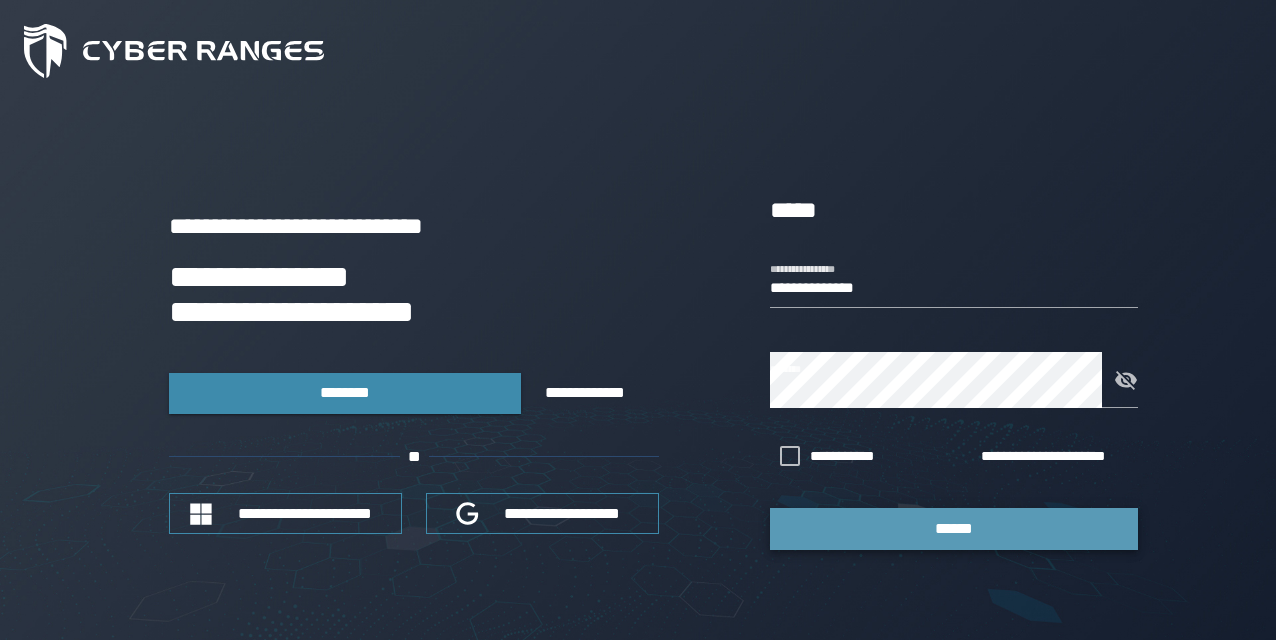 click on "******" at bounding box center [954, 528] 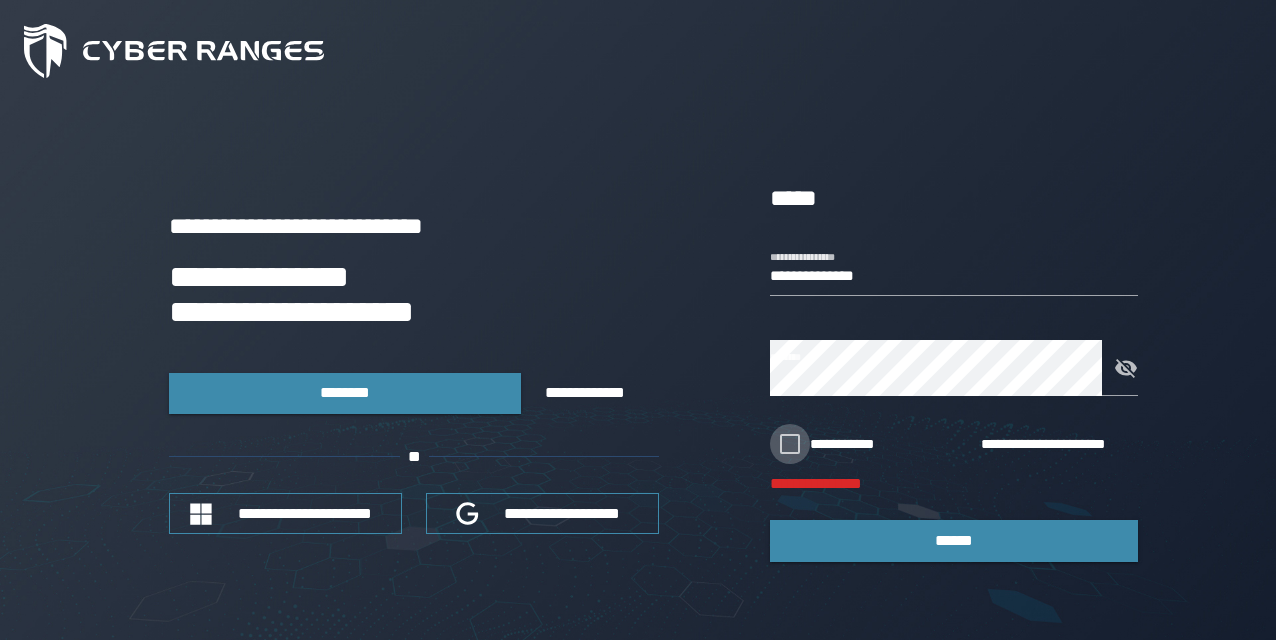 click at bounding box center (790, 444) 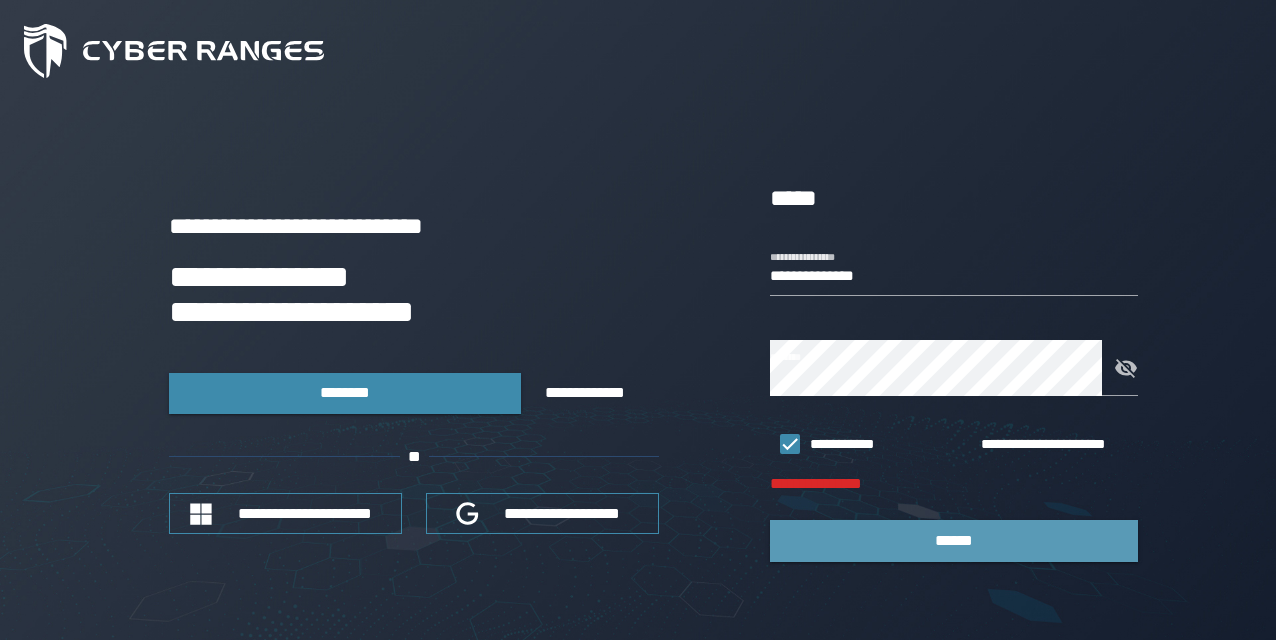 click on "******" at bounding box center [954, 540] 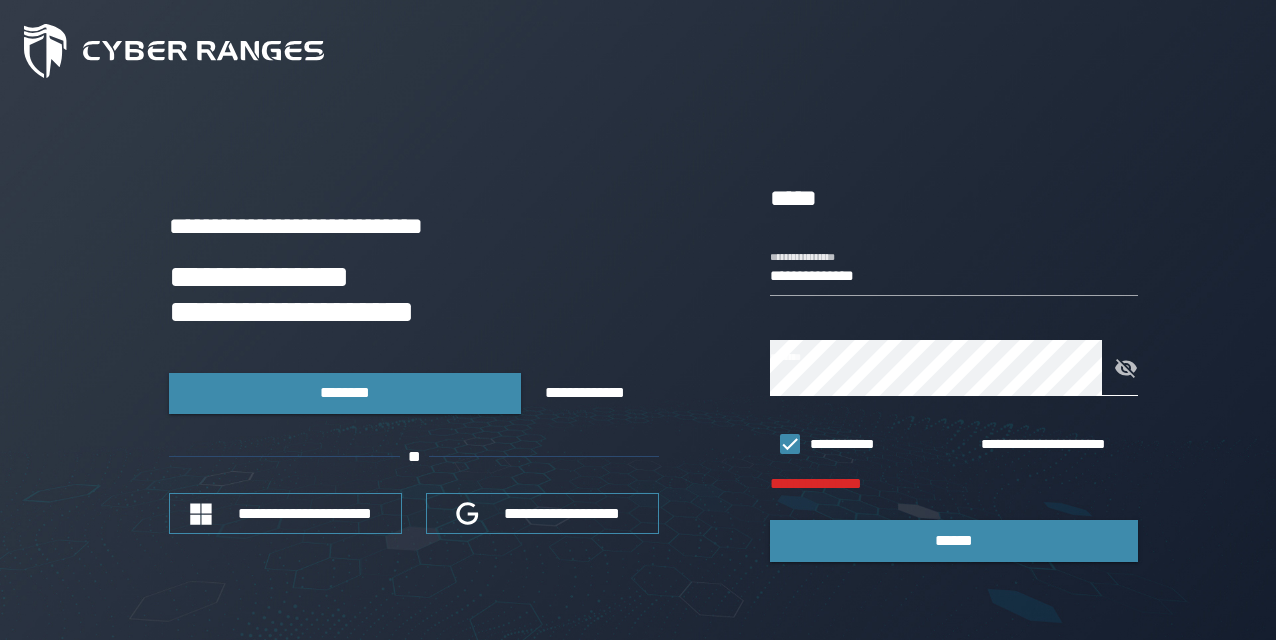 click 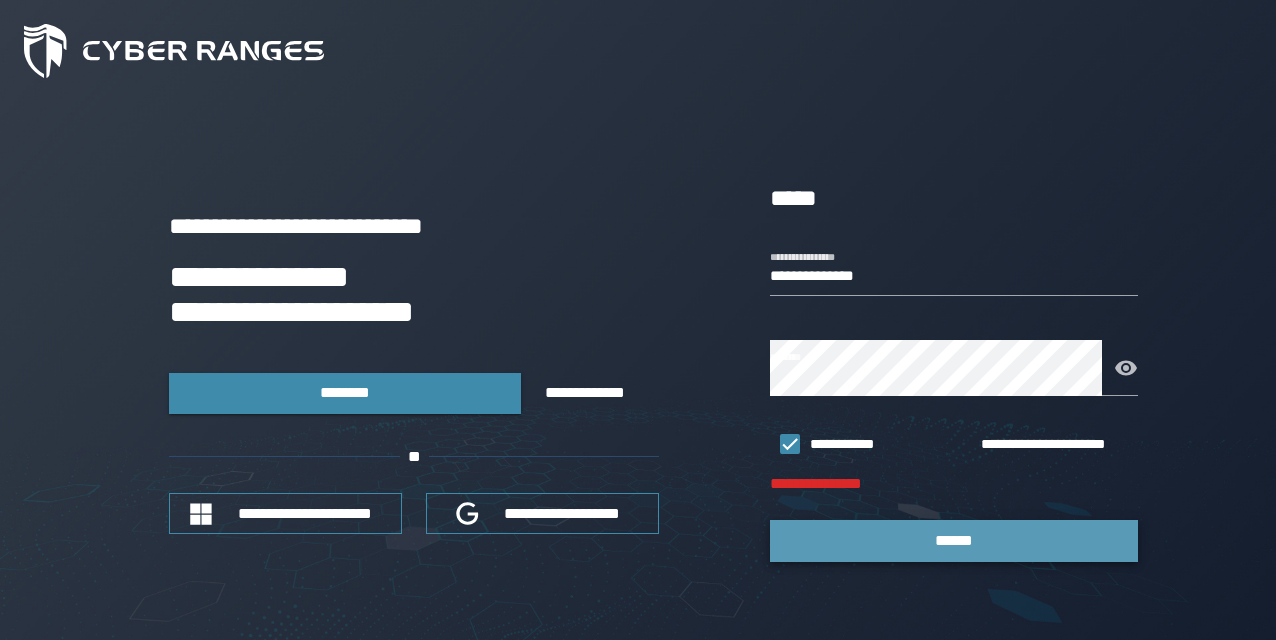 click on "******" at bounding box center (954, 540) 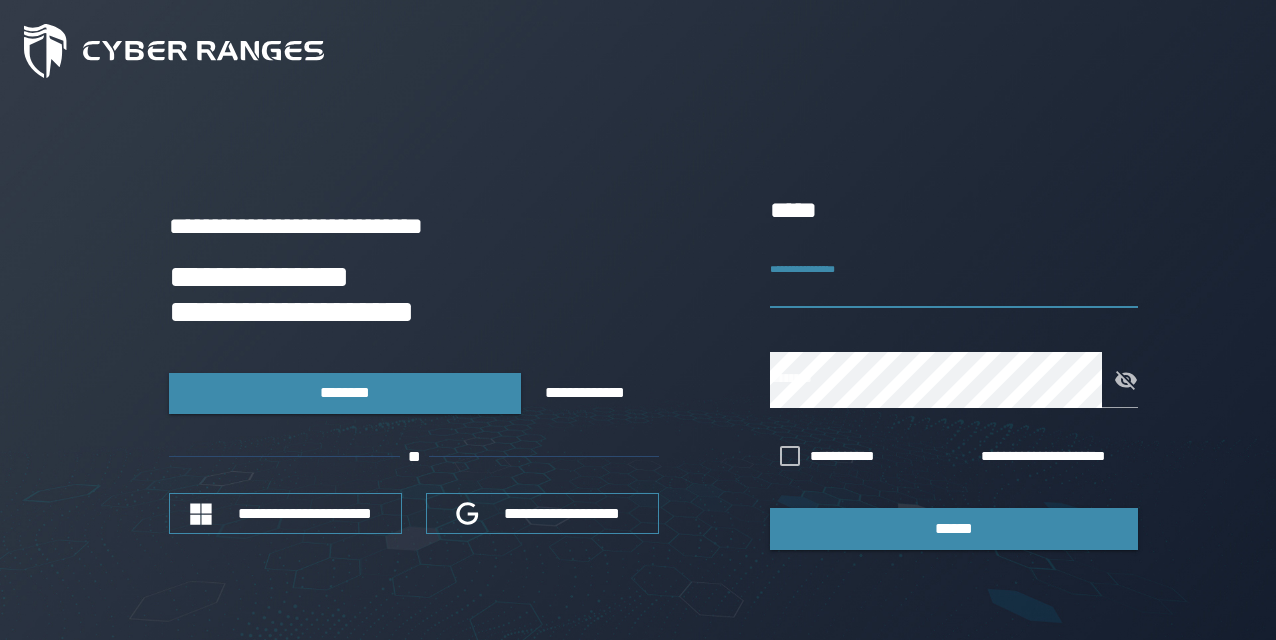 scroll, scrollTop: 0, scrollLeft: 0, axis: both 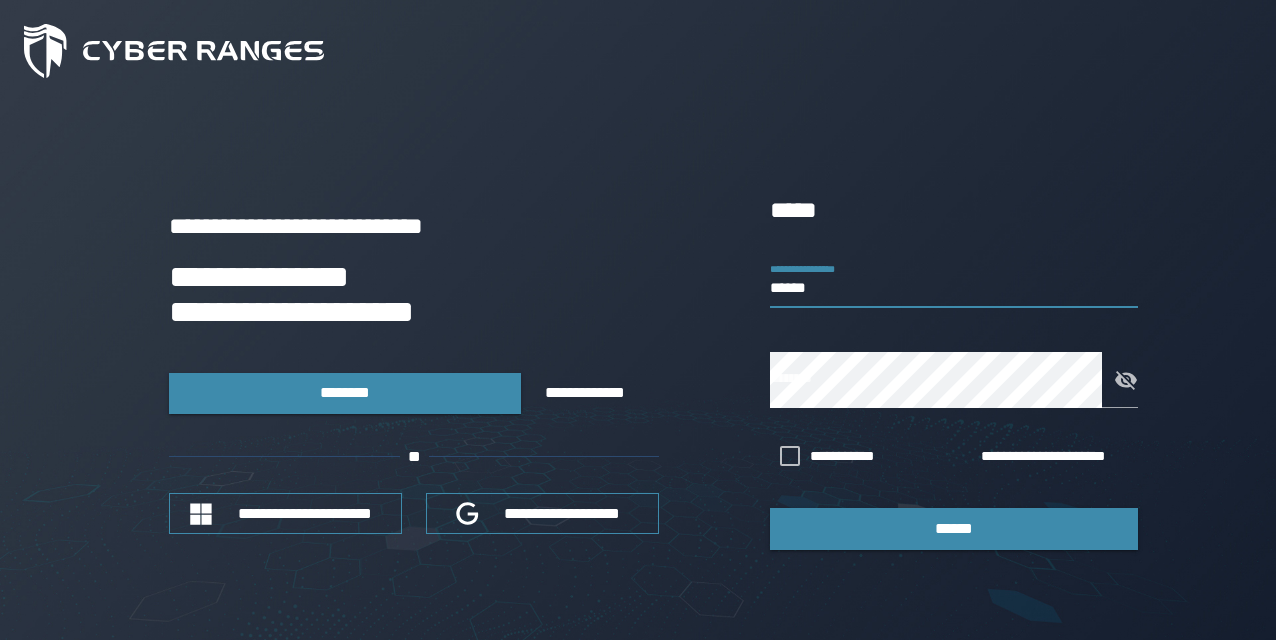 type on "******" 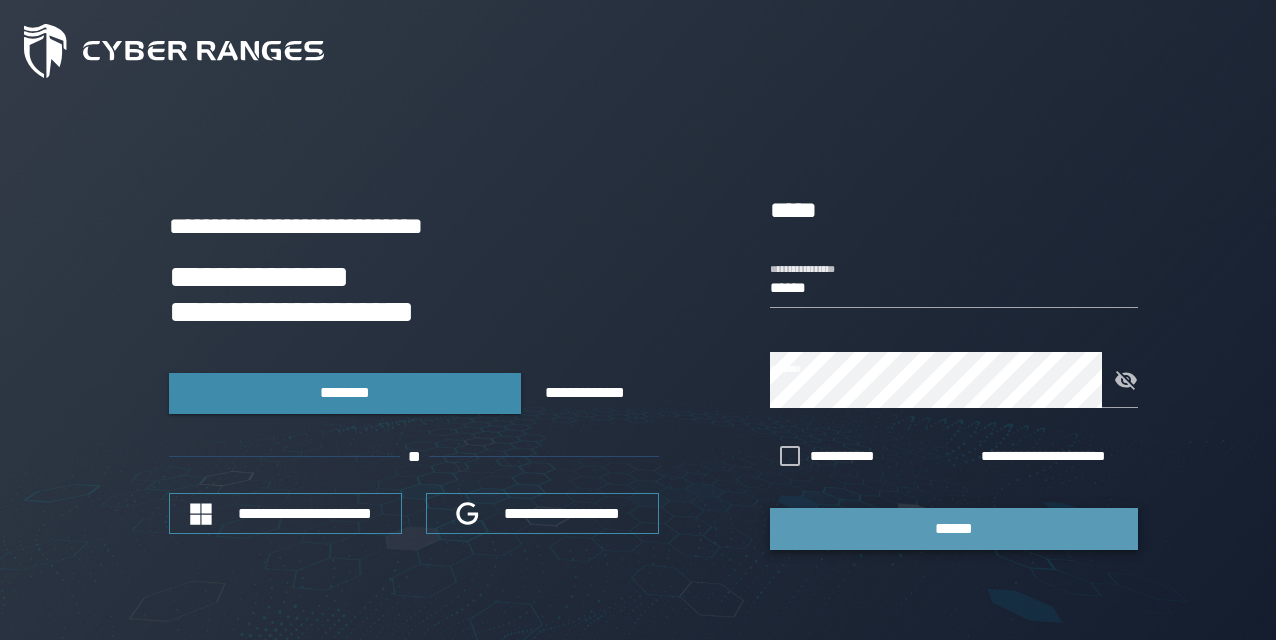 click on "******" at bounding box center [954, 528] 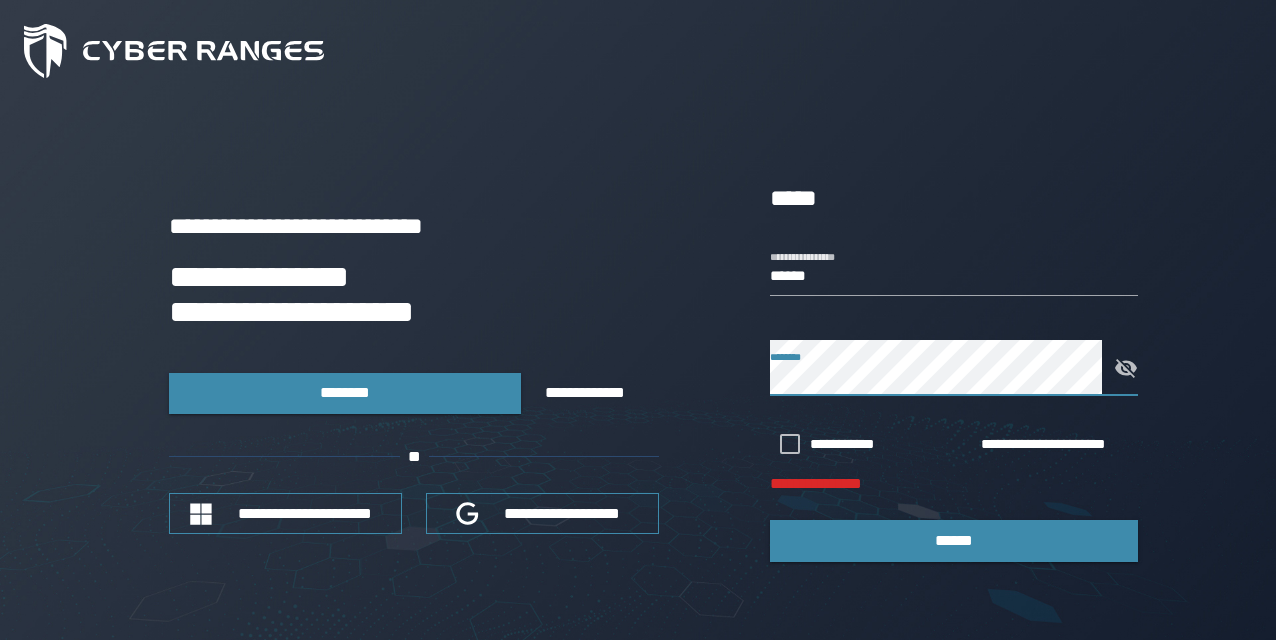 click 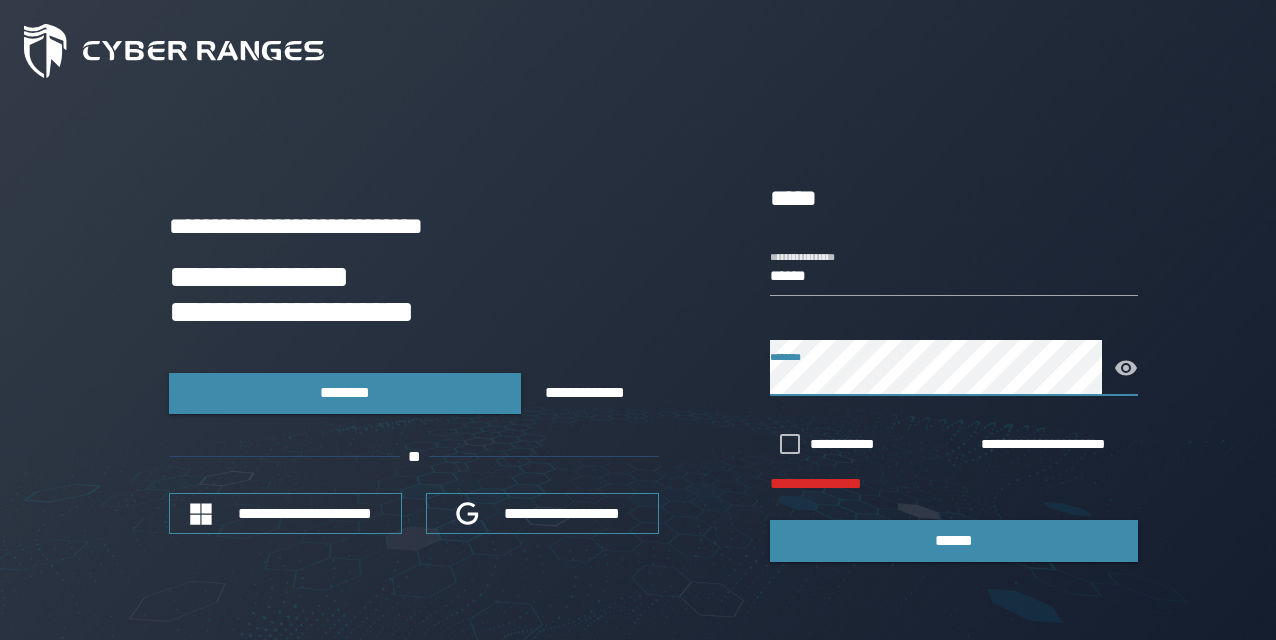 click 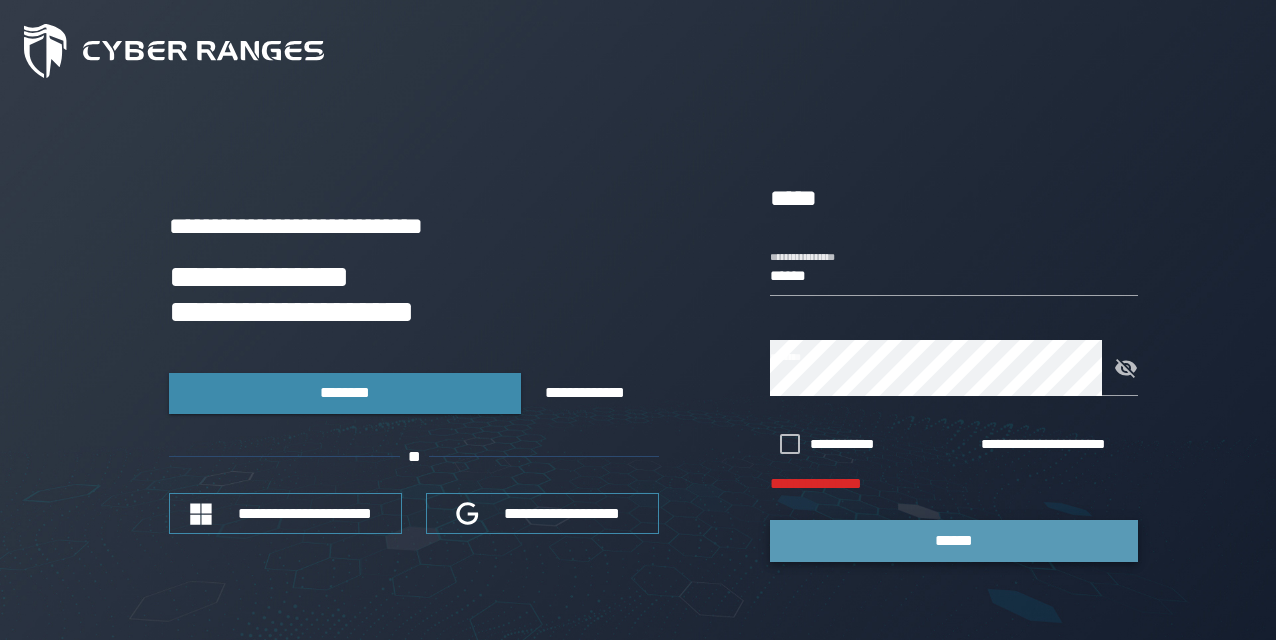 click on "******" at bounding box center [954, 540] 